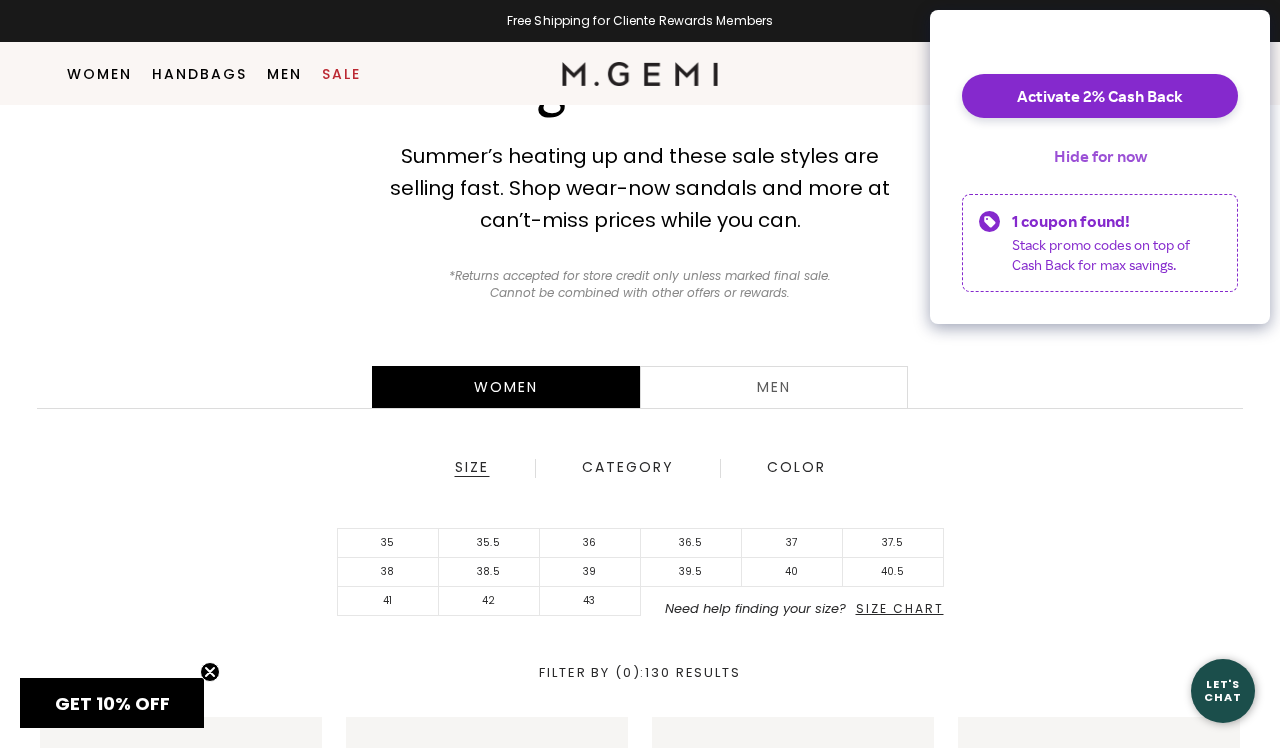 click on "Hide for now" at bounding box center [1100, 156] 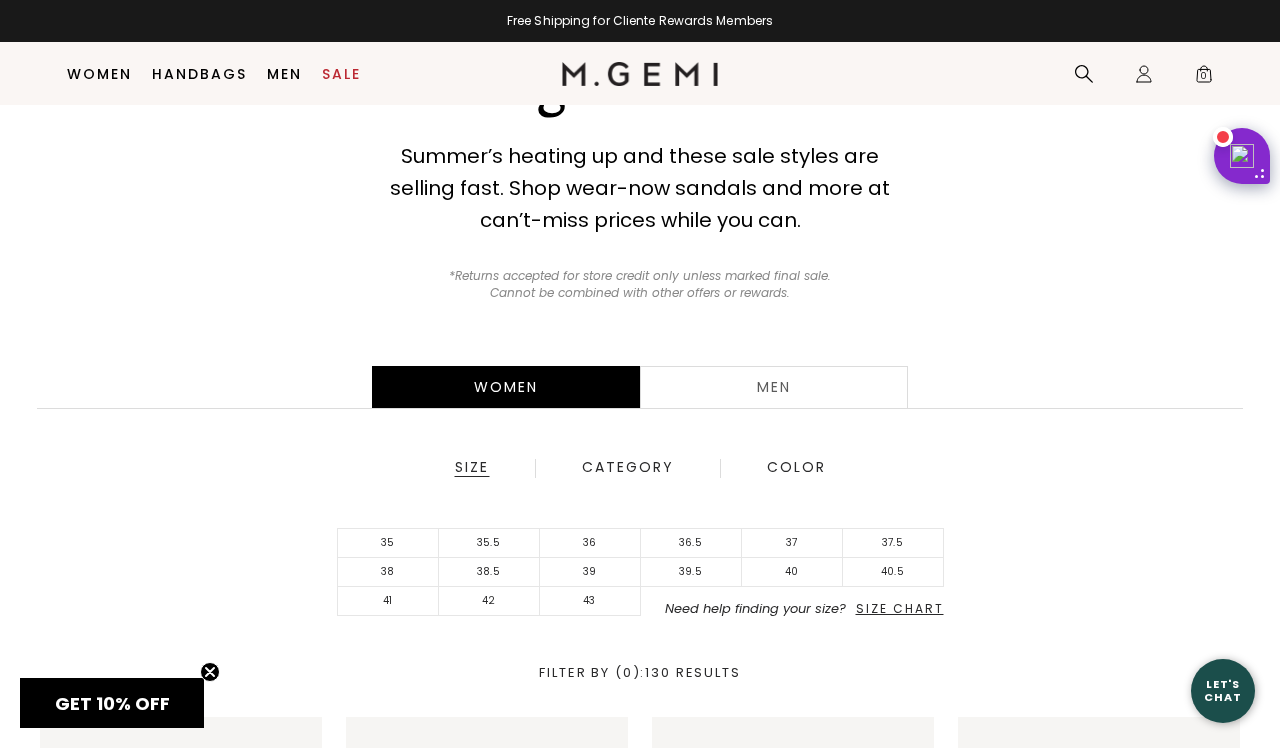 scroll, scrollTop: 153, scrollLeft: 0, axis: vertical 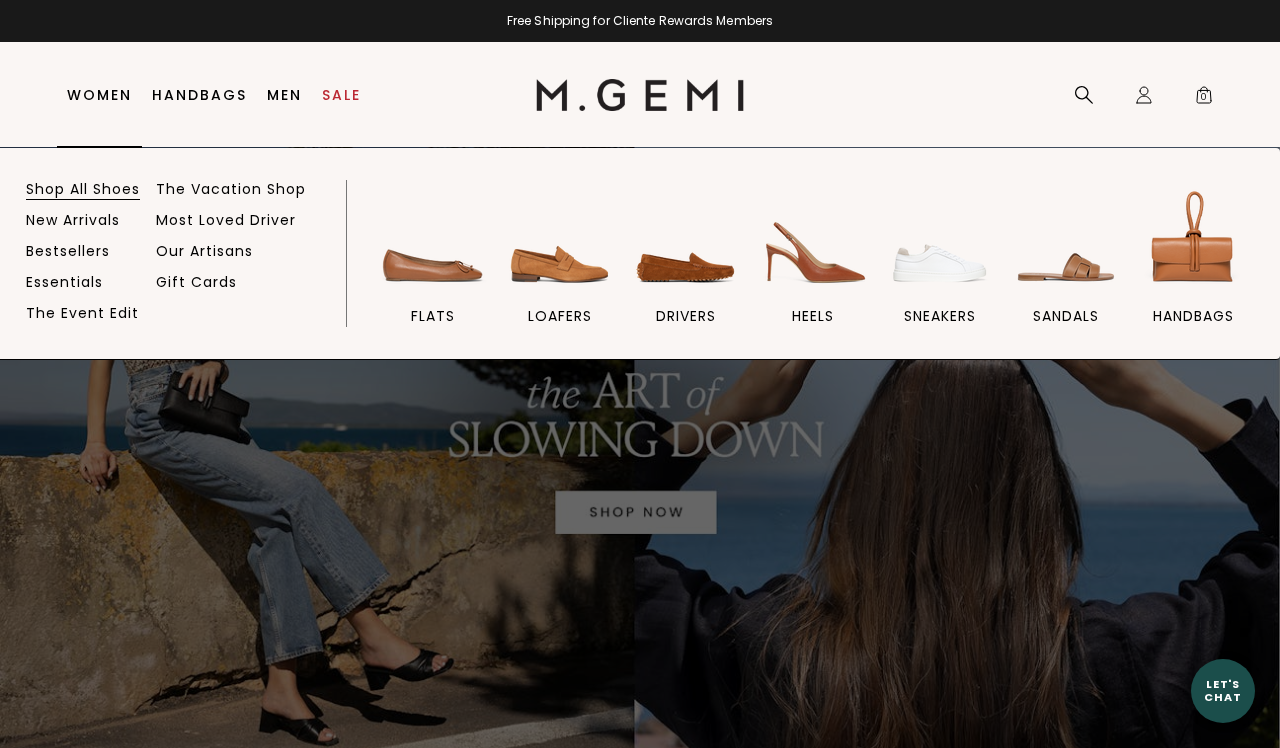 click on "Shop All Shoes" at bounding box center (83, 189) 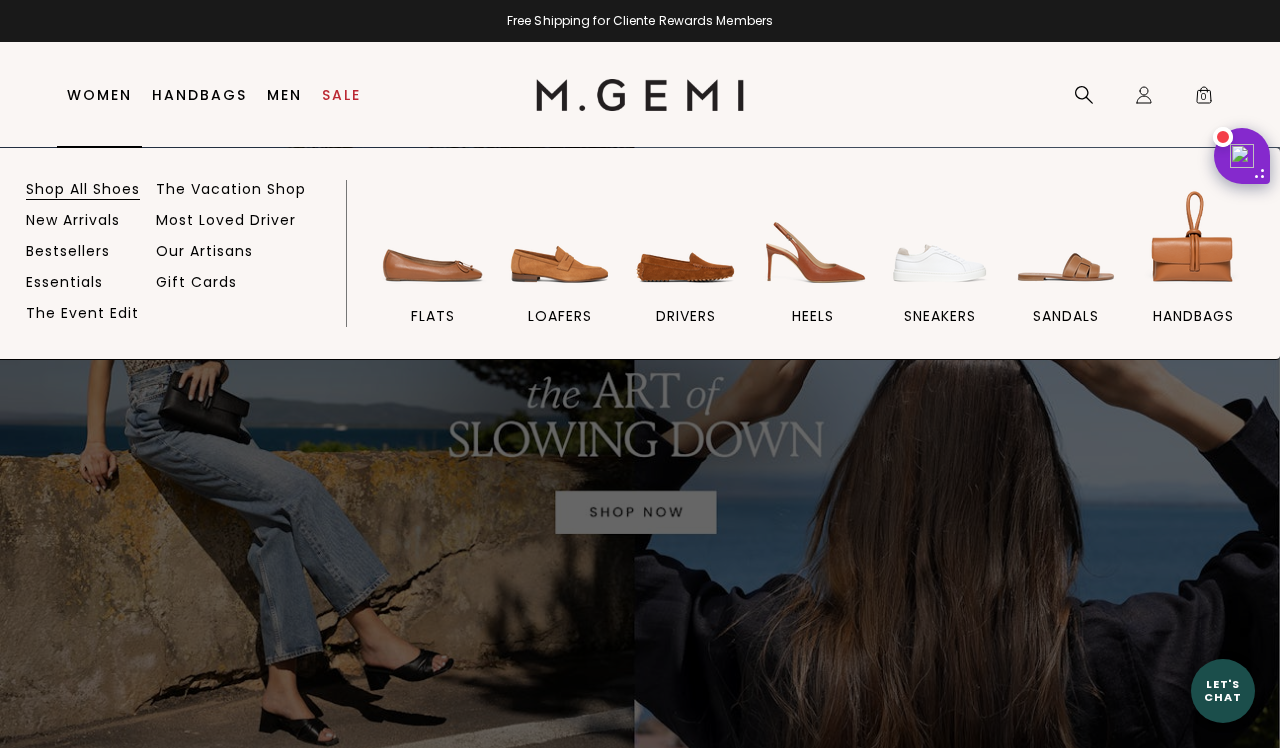 scroll, scrollTop: 0, scrollLeft: 0, axis: both 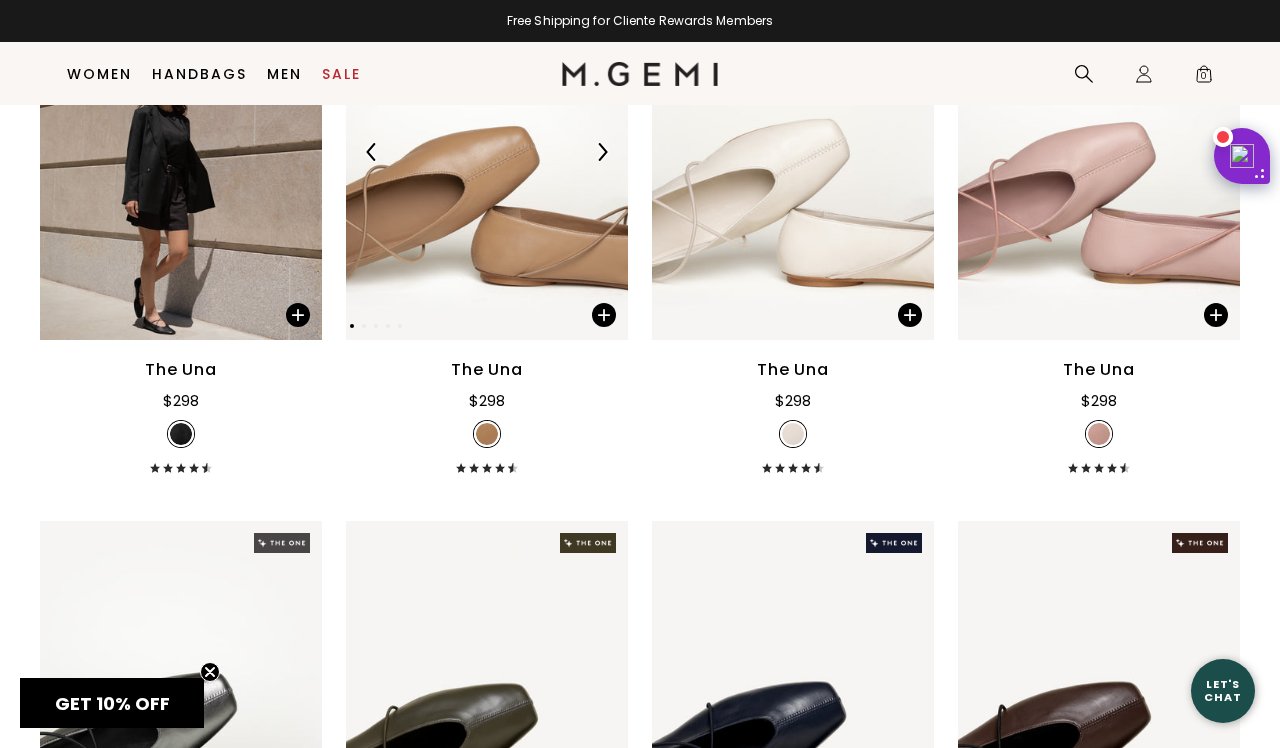 click at bounding box center [487, 152] 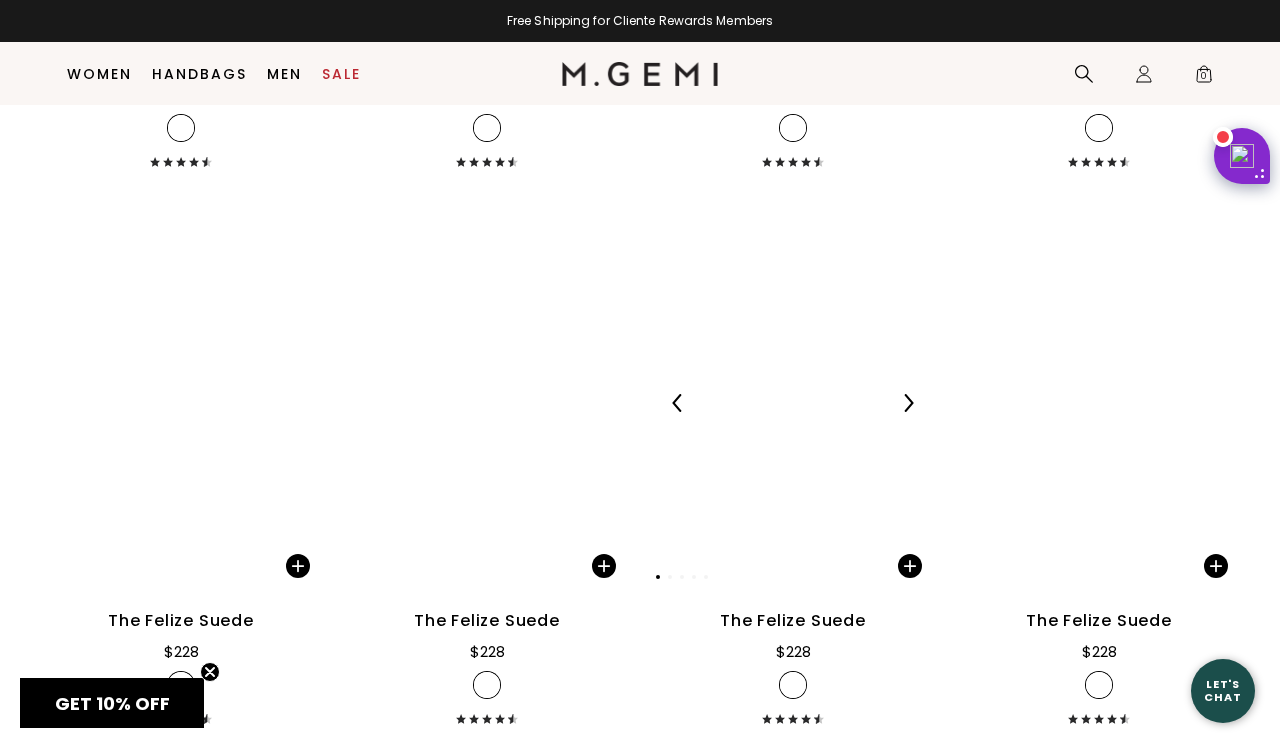 scroll, scrollTop: 11378, scrollLeft: 0, axis: vertical 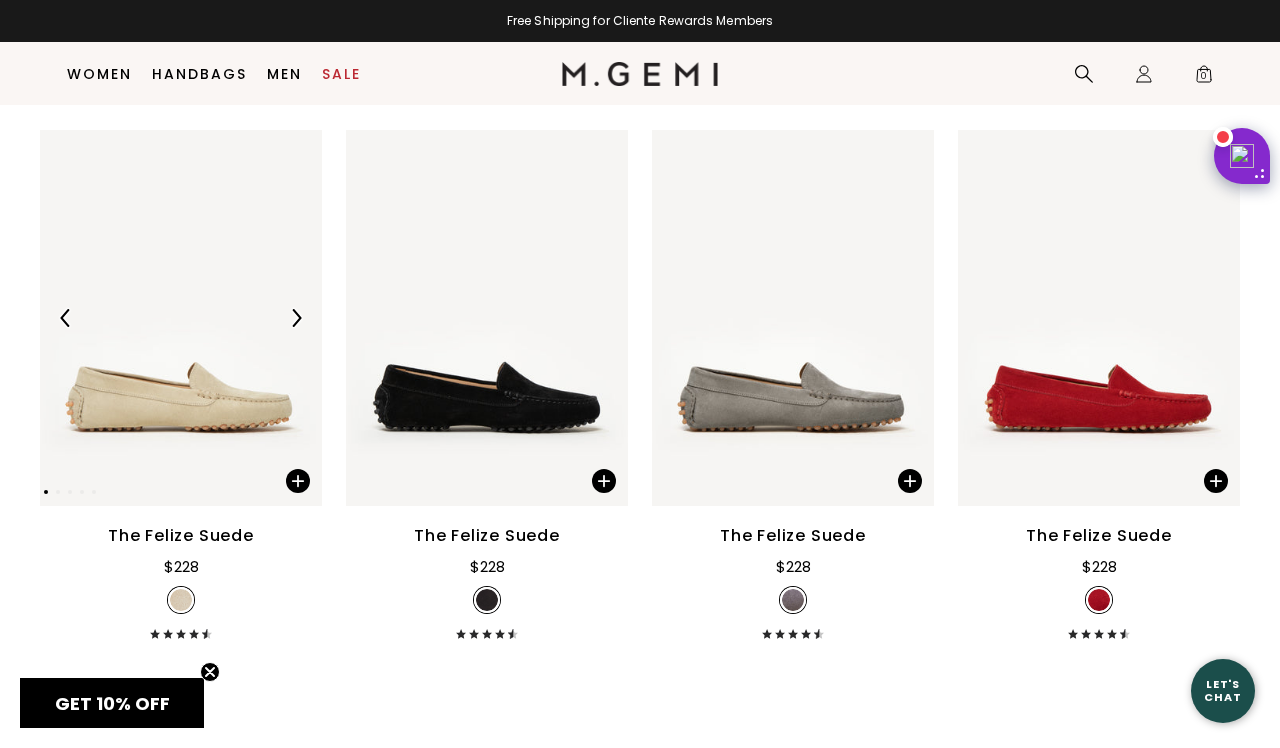 click at bounding box center [181, 318] 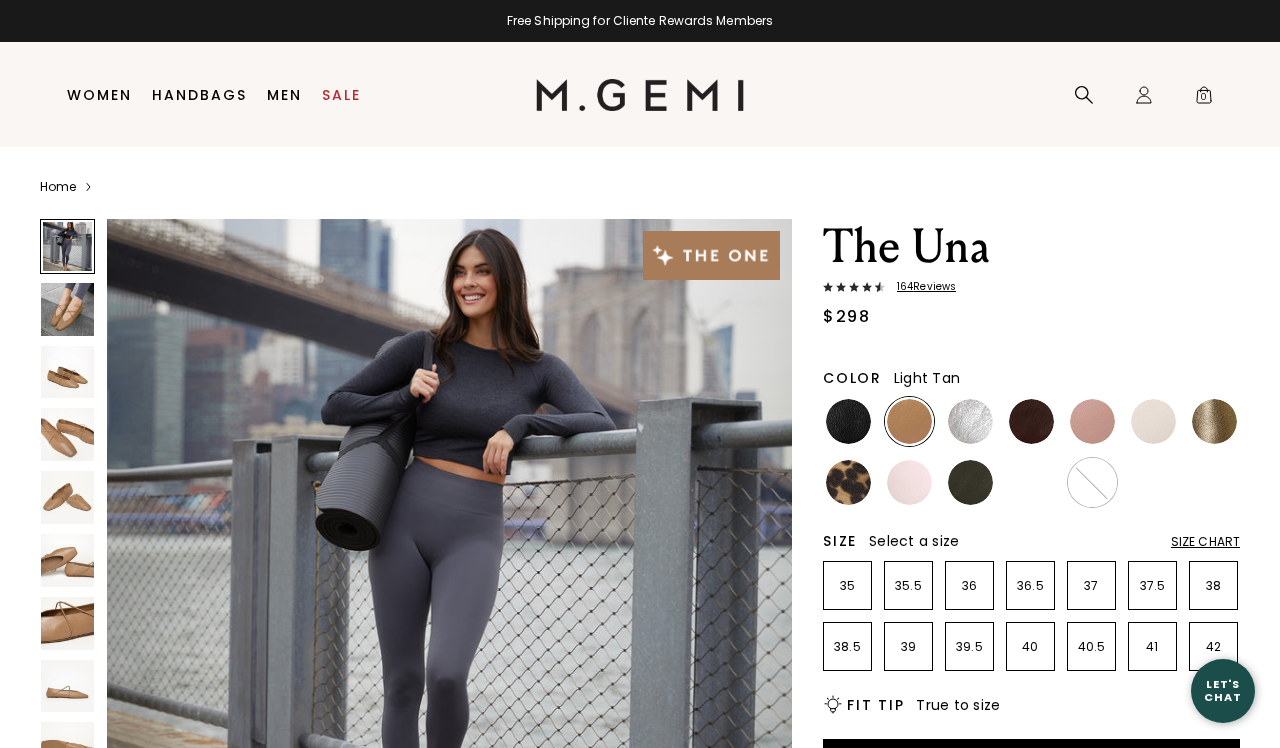 scroll, scrollTop: 0, scrollLeft: 0, axis: both 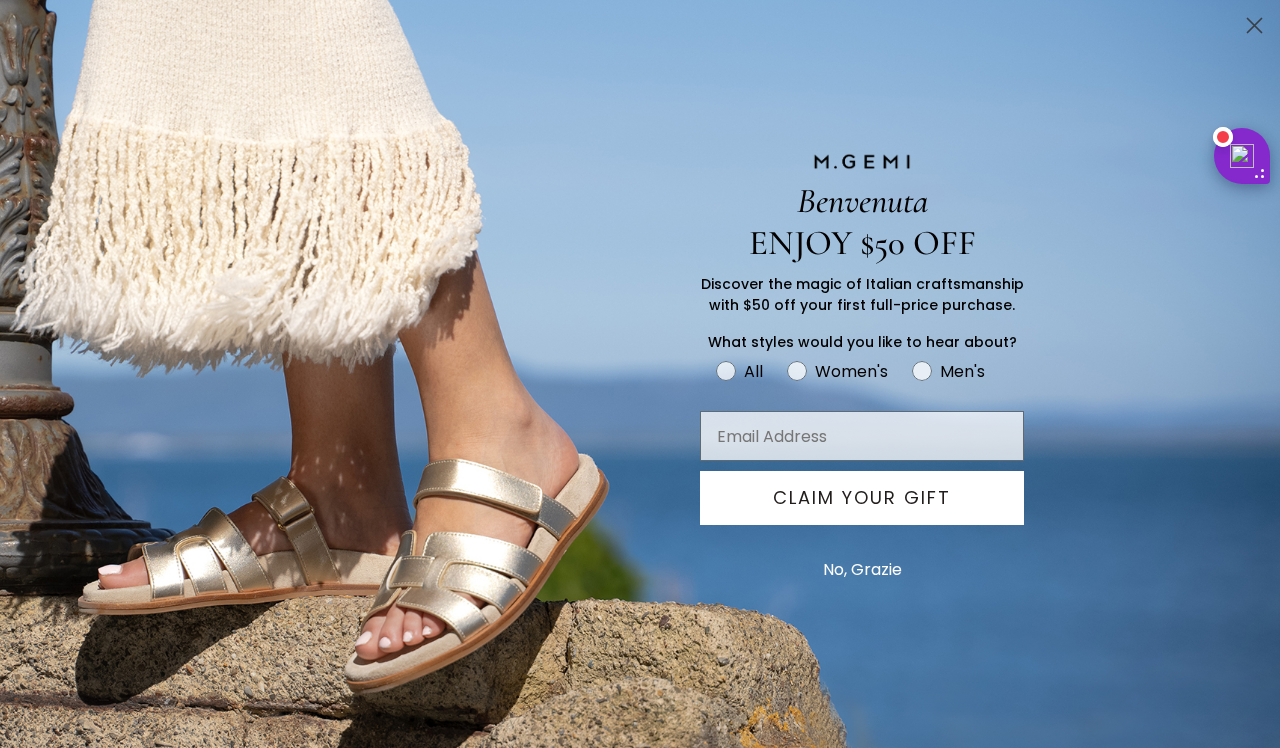 click 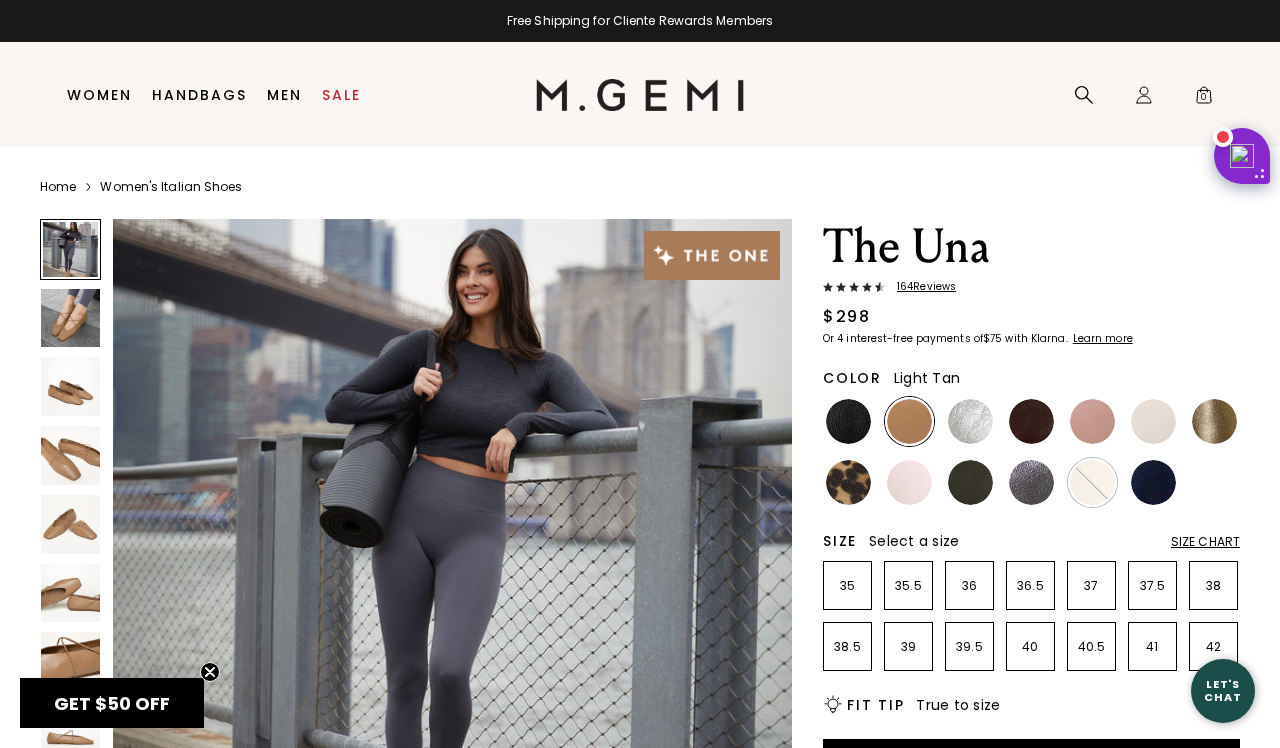 click at bounding box center [70, 455] 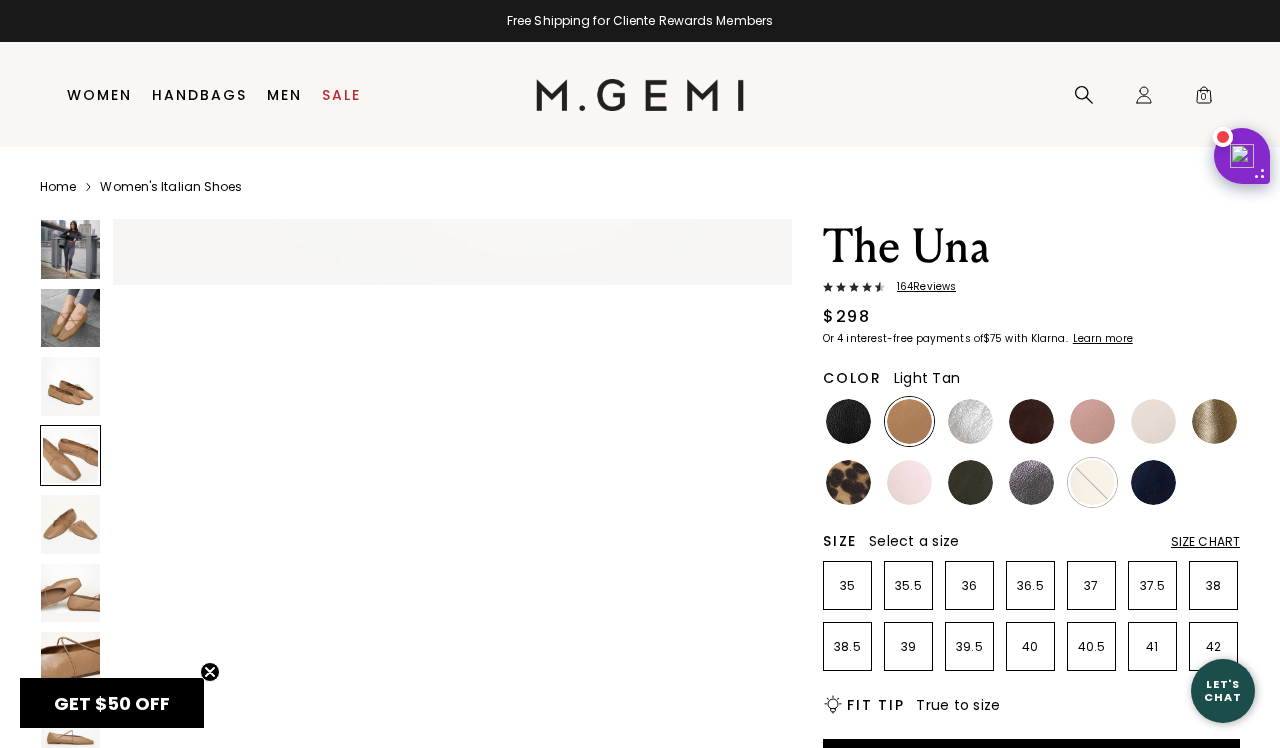 scroll, scrollTop: 2098, scrollLeft: 0, axis: vertical 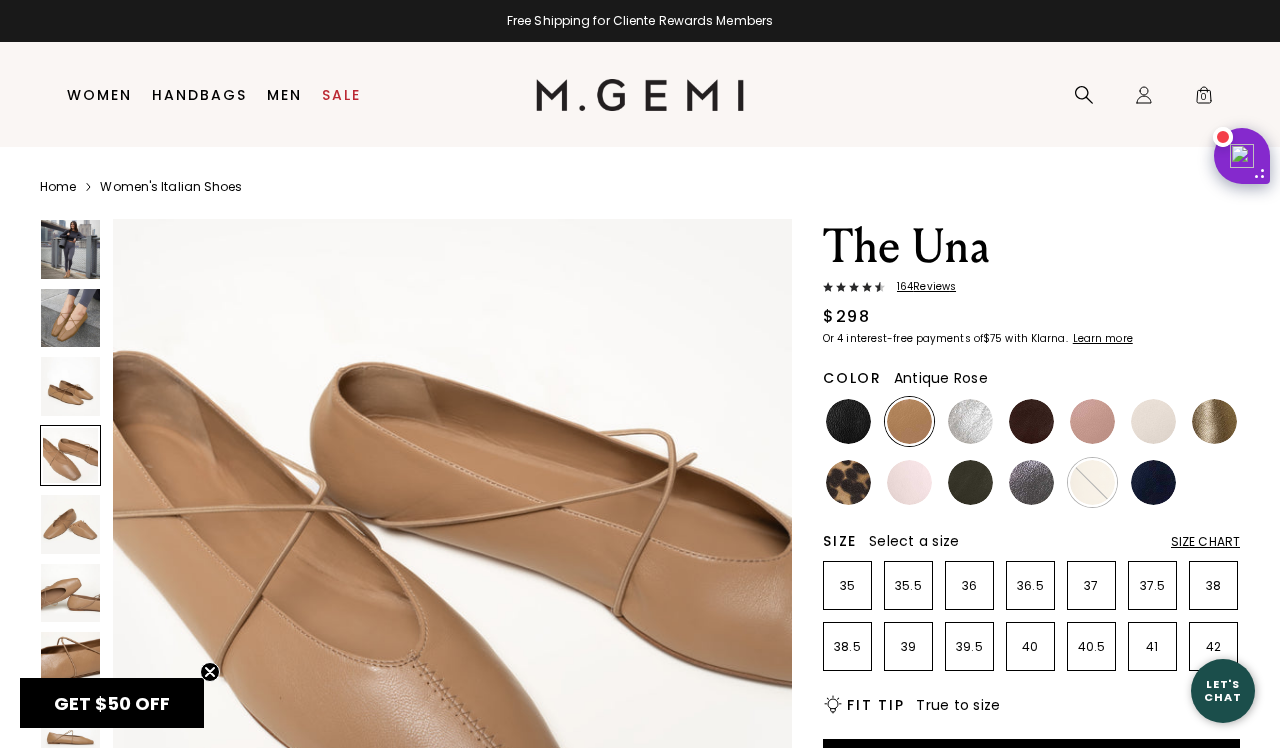 click at bounding box center (1092, 421) 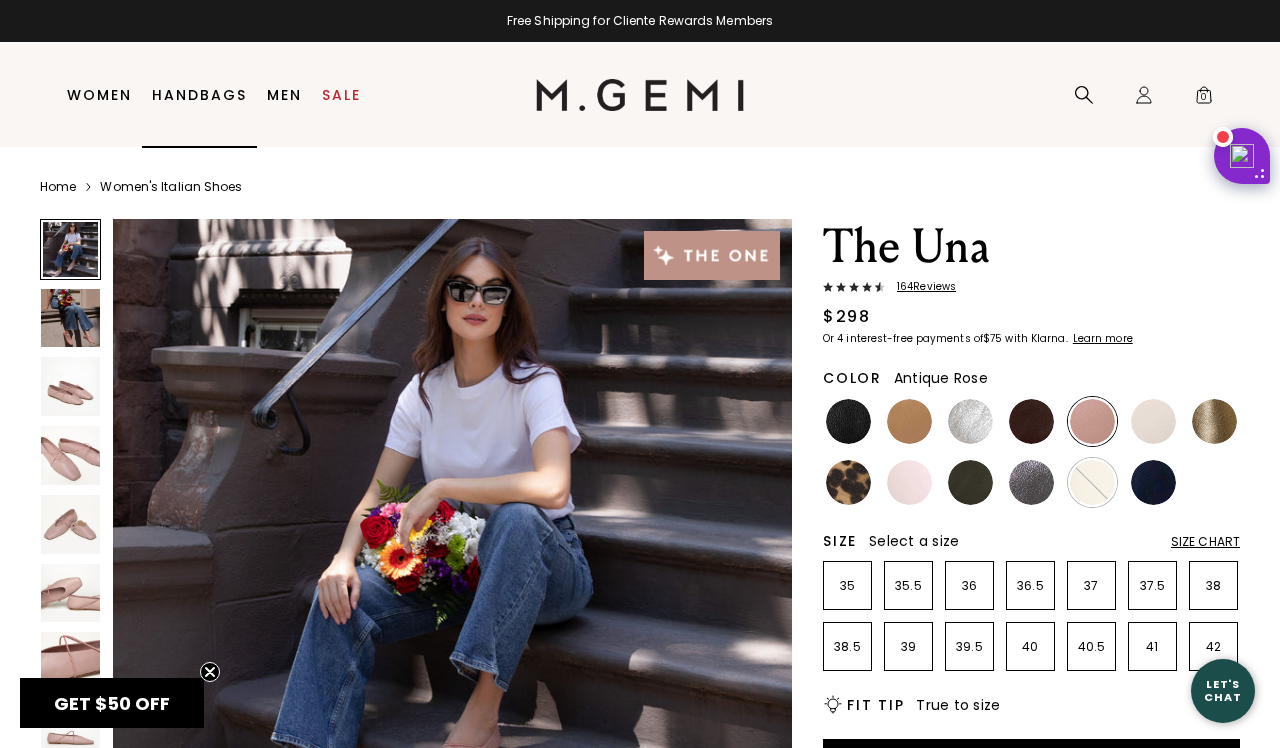 scroll, scrollTop: 0, scrollLeft: 0, axis: both 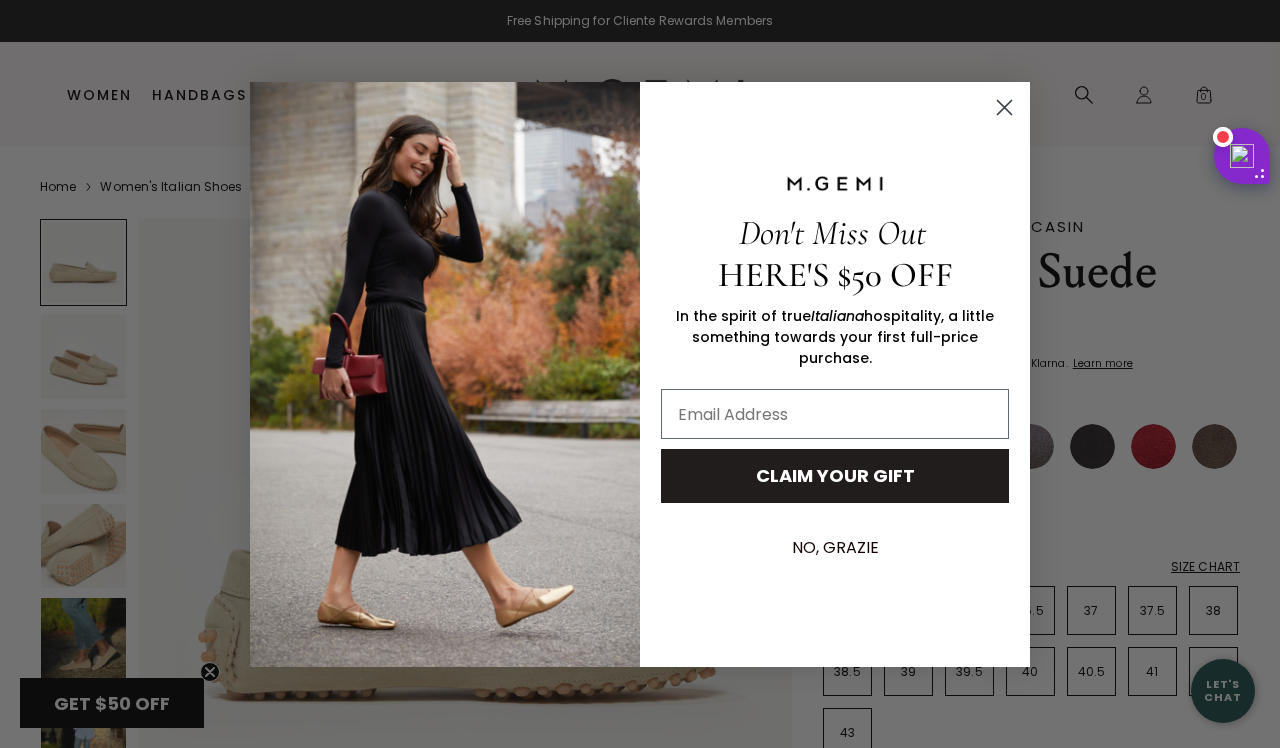click 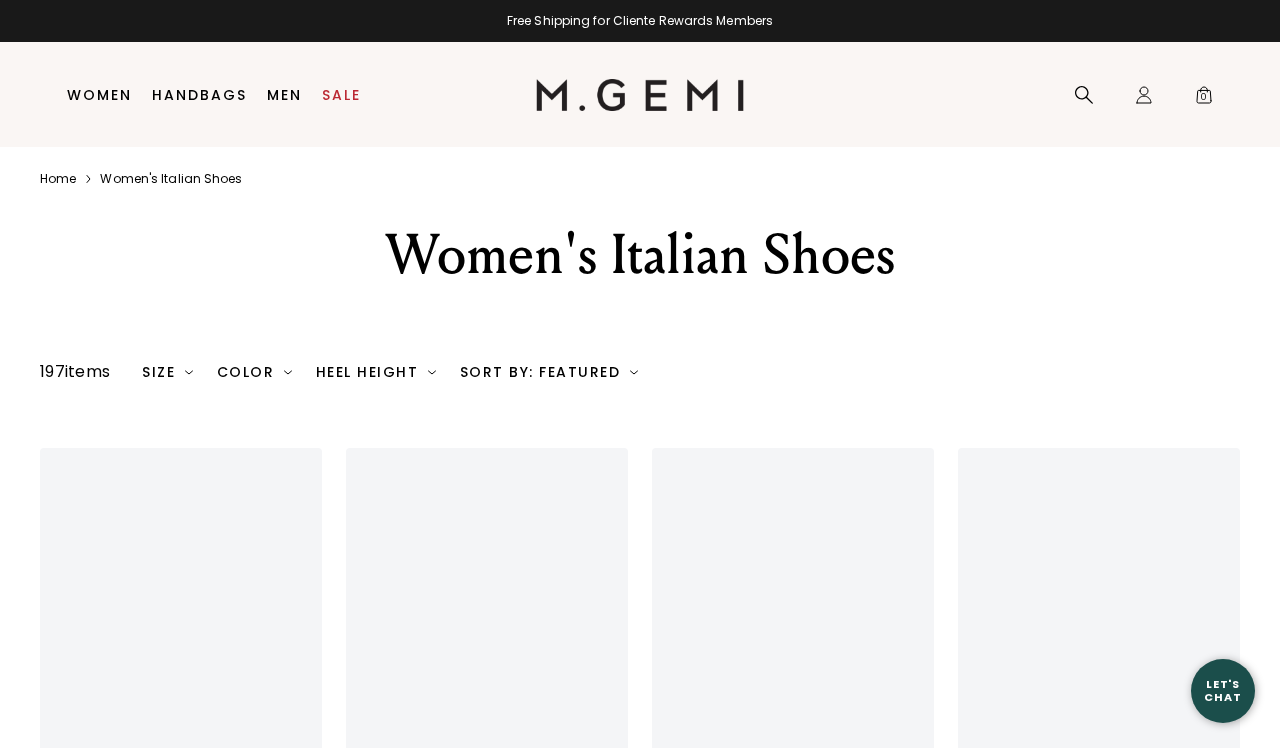 scroll, scrollTop: 0, scrollLeft: 0, axis: both 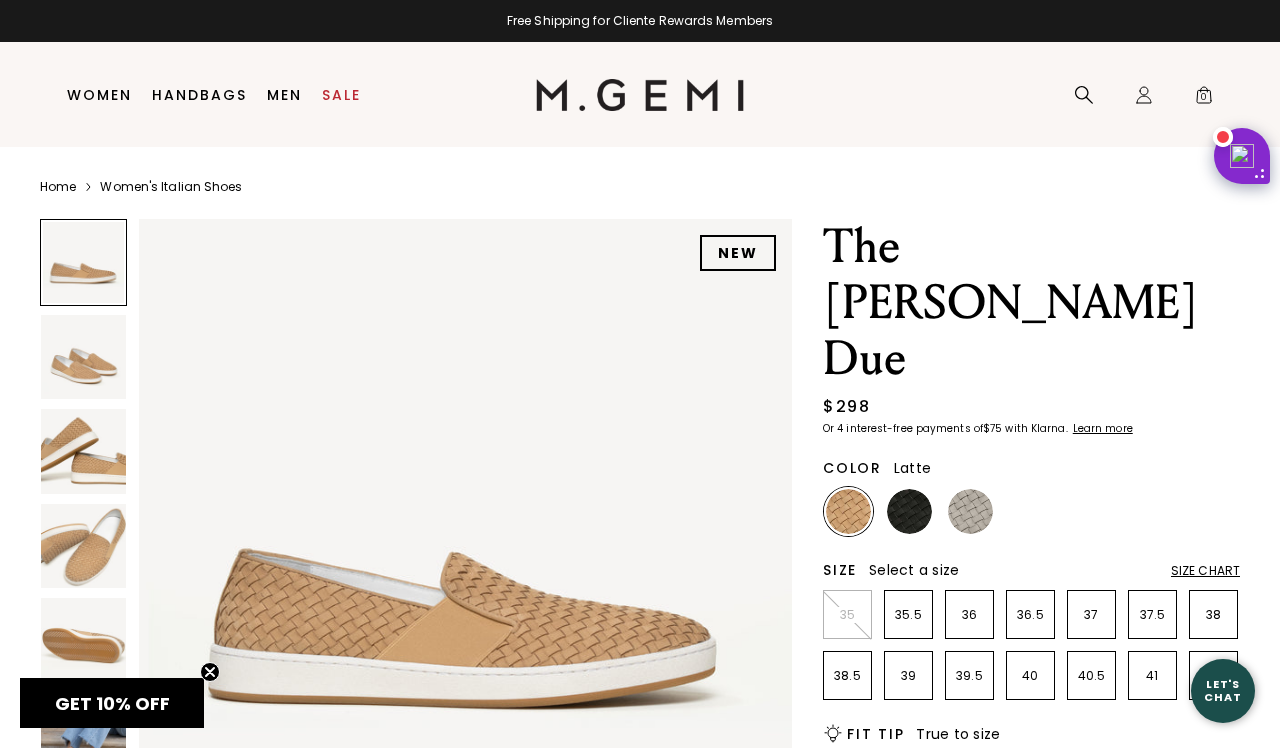 click at bounding box center [83, 546] 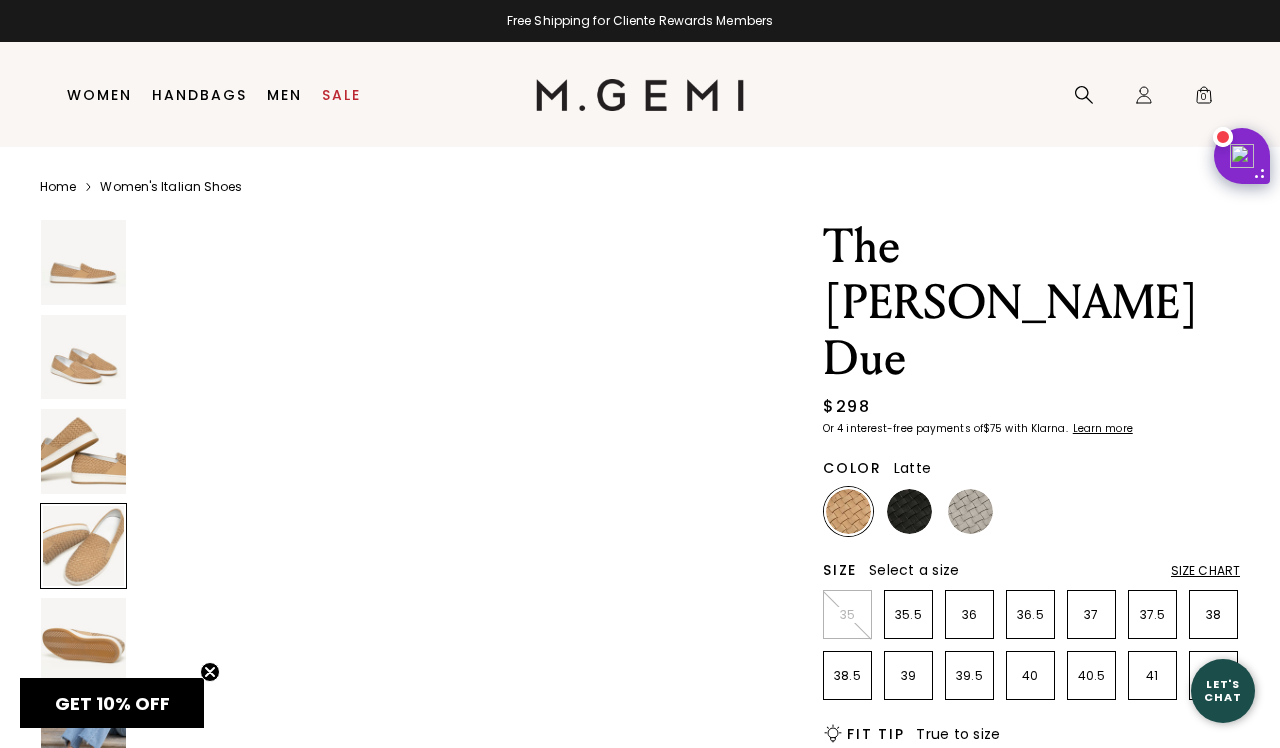 scroll, scrollTop: 2021, scrollLeft: 0, axis: vertical 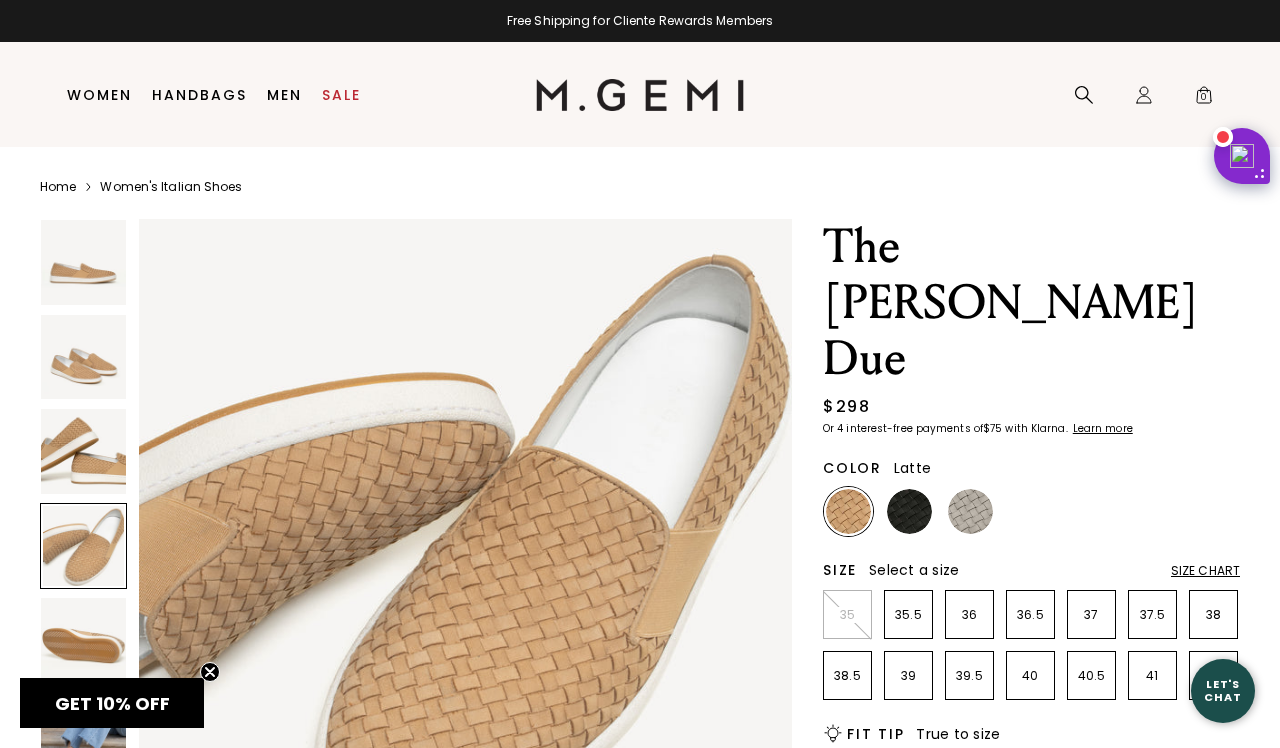 click at bounding box center [83, 262] 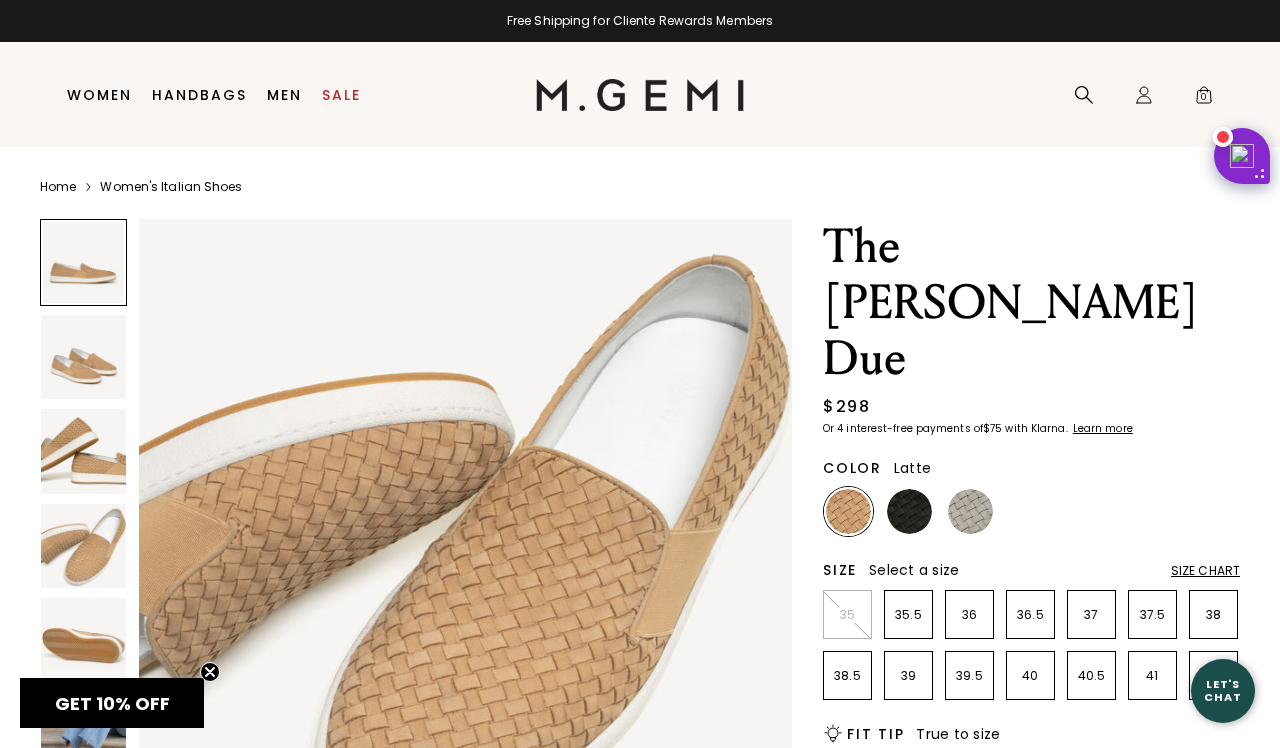 scroll, scrollTop: 0, scrollLeft: 0, axis: both 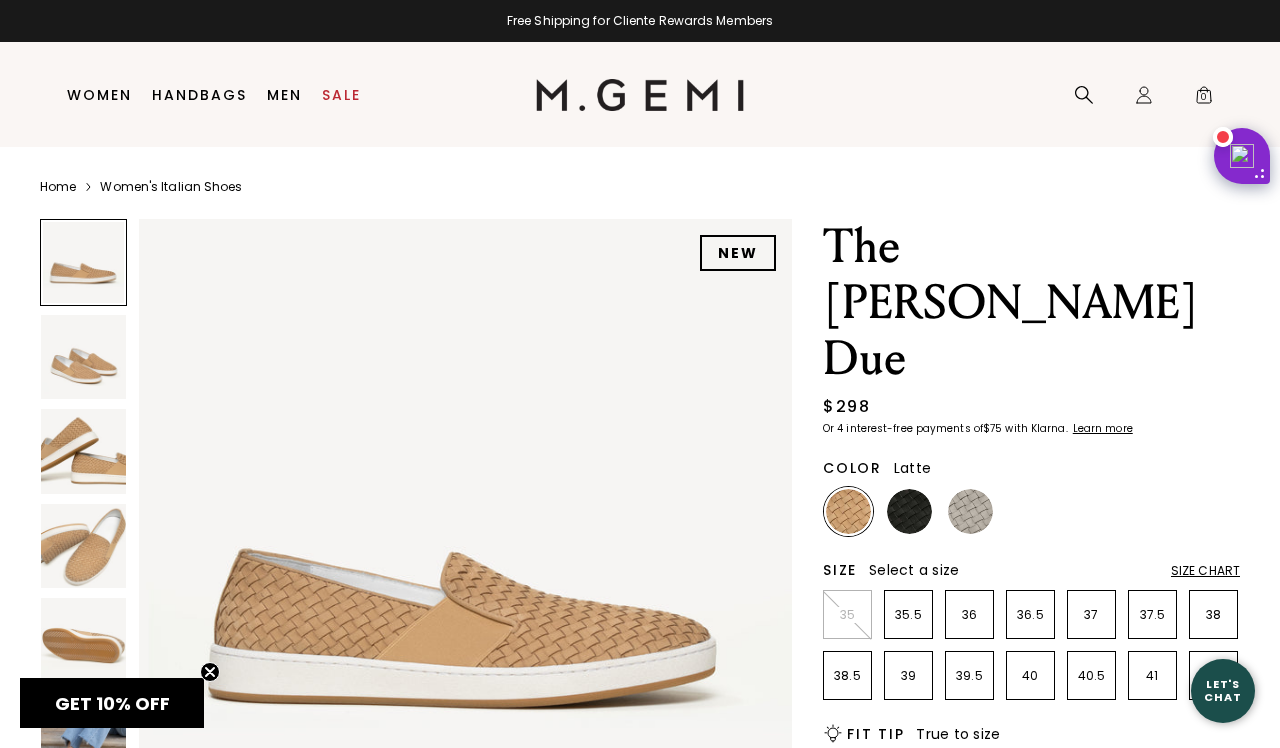 click at bounding box center (848, 511) 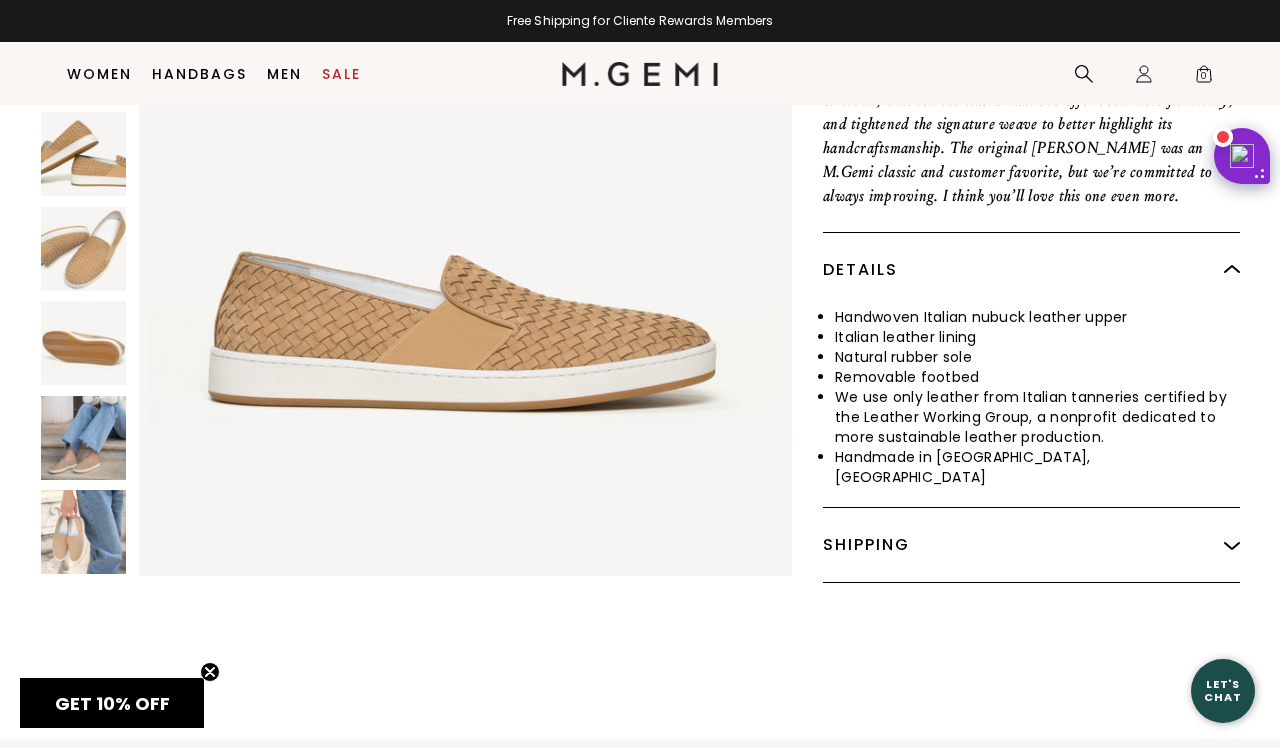 scroll, scrollTop: 946, scrollLeft: 0, axis: vertical 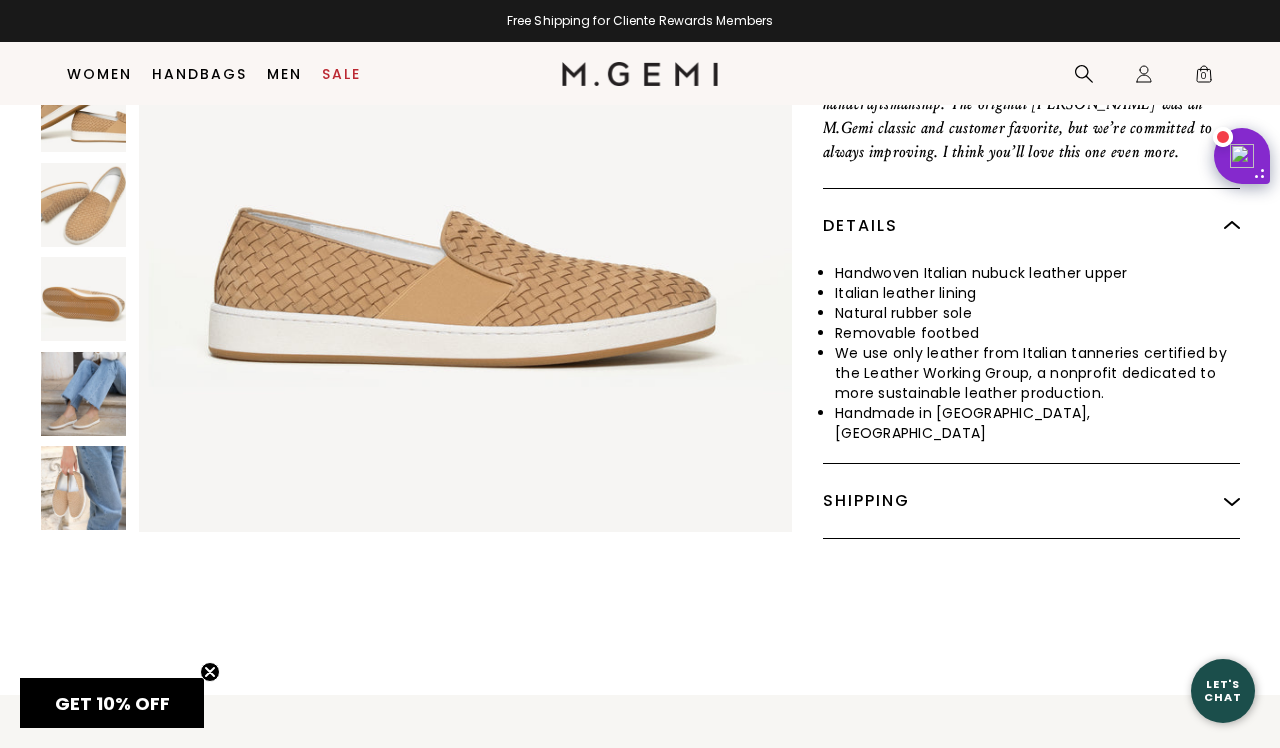 click at bounding box center [83, 393] 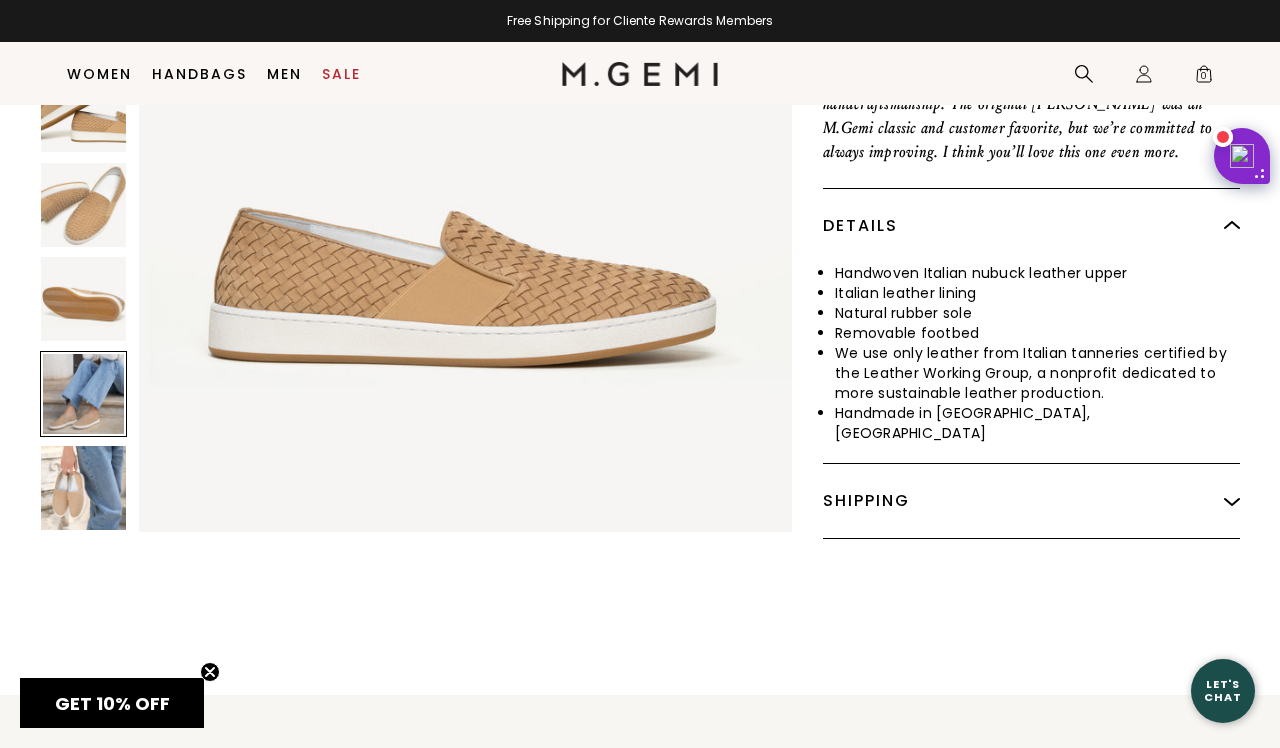 scroll, scrollTop: 3368, scrollLeft: 0, axis: vertical 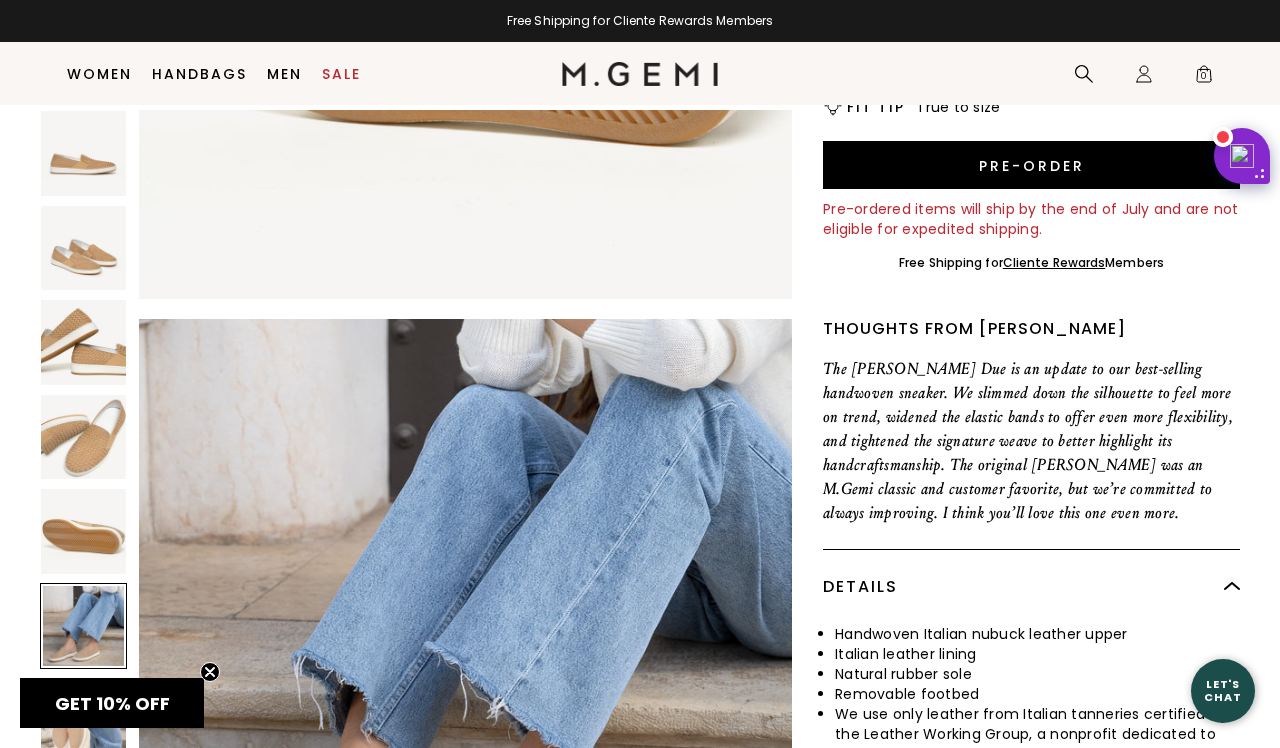 click at bounding box center (640, 3450) 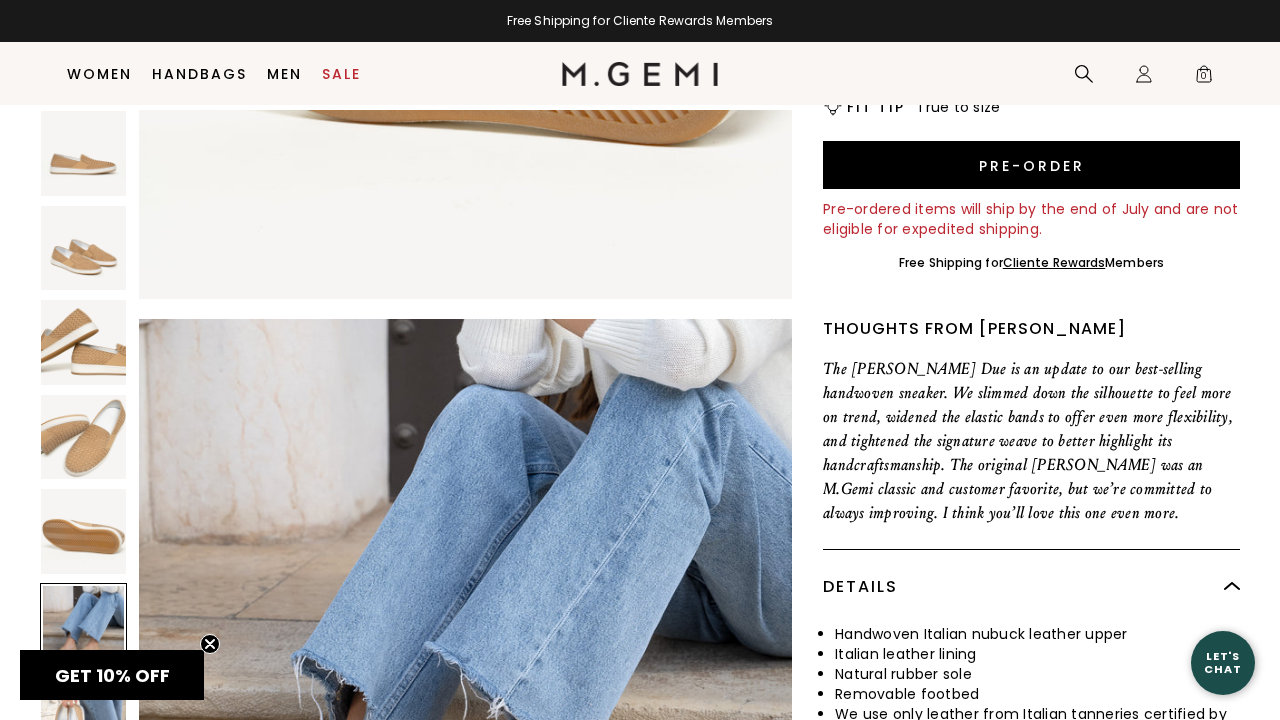click at bounding box center (640, 3450) 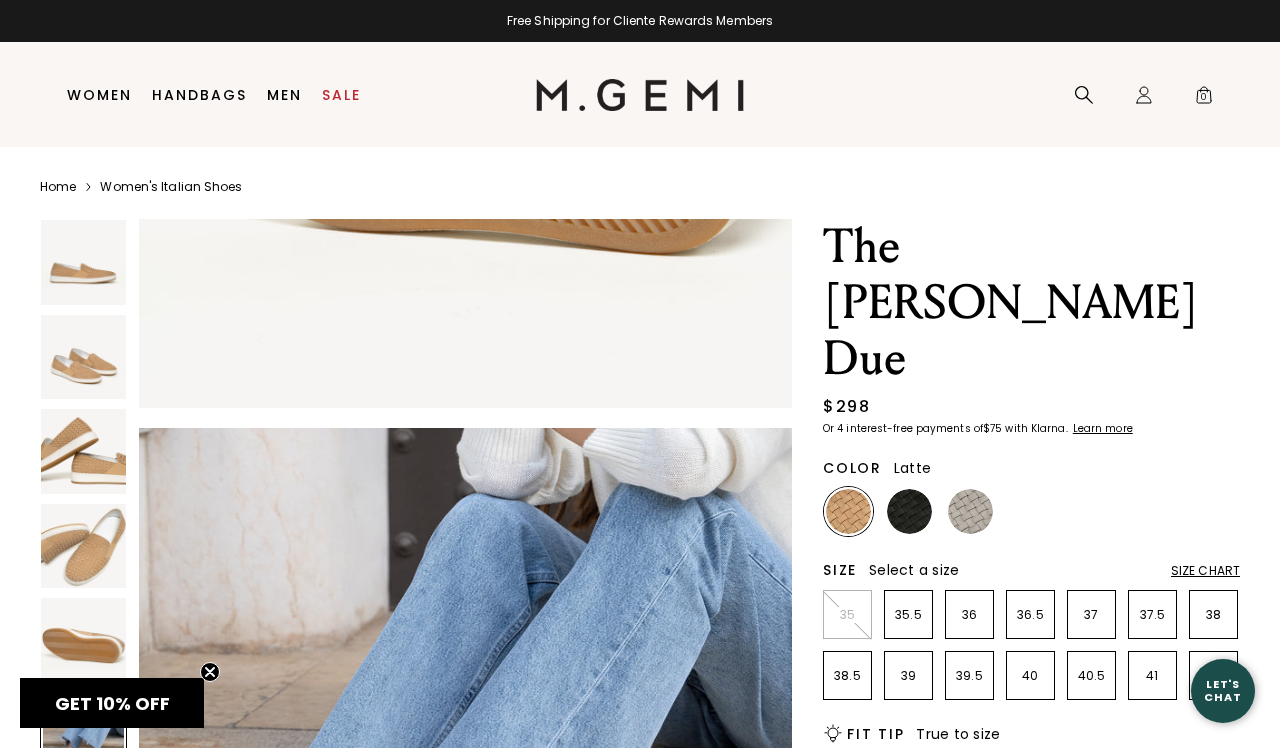 scroll, scrollTop: 0, scrollLeft: 0, axis: both 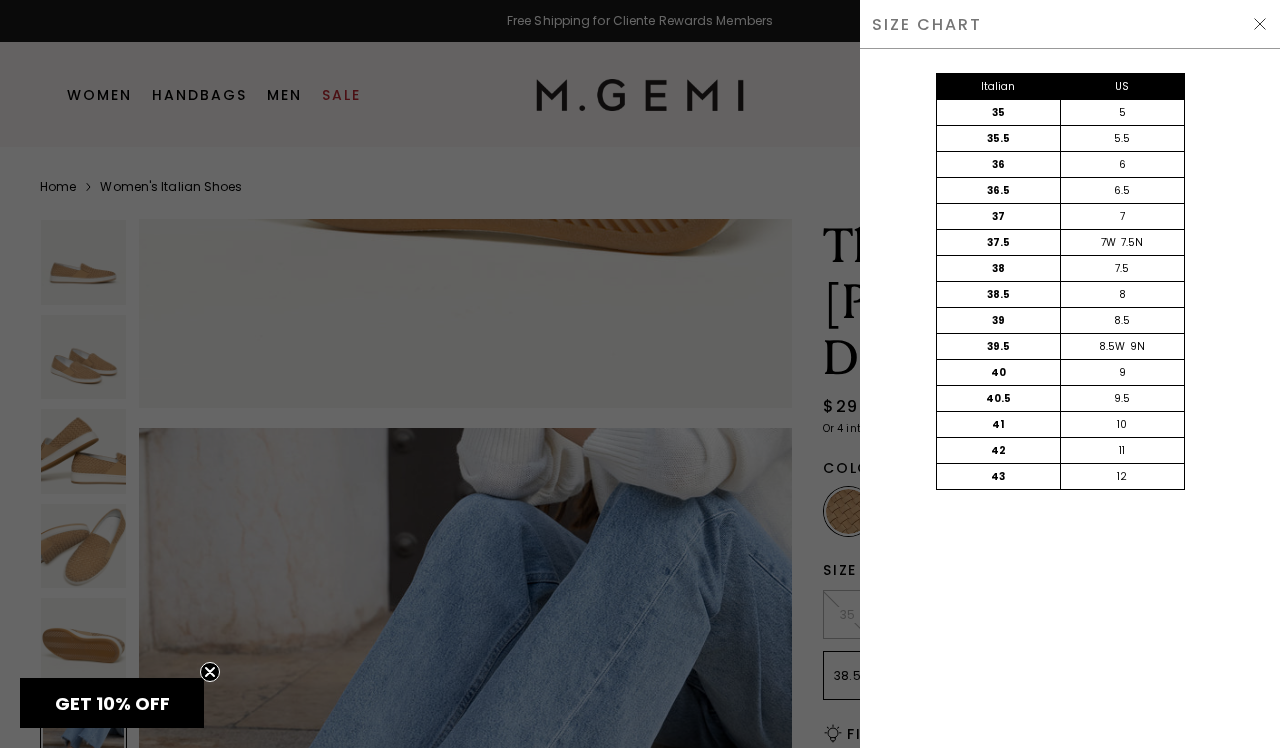 click at bounding box center (1260, 24) 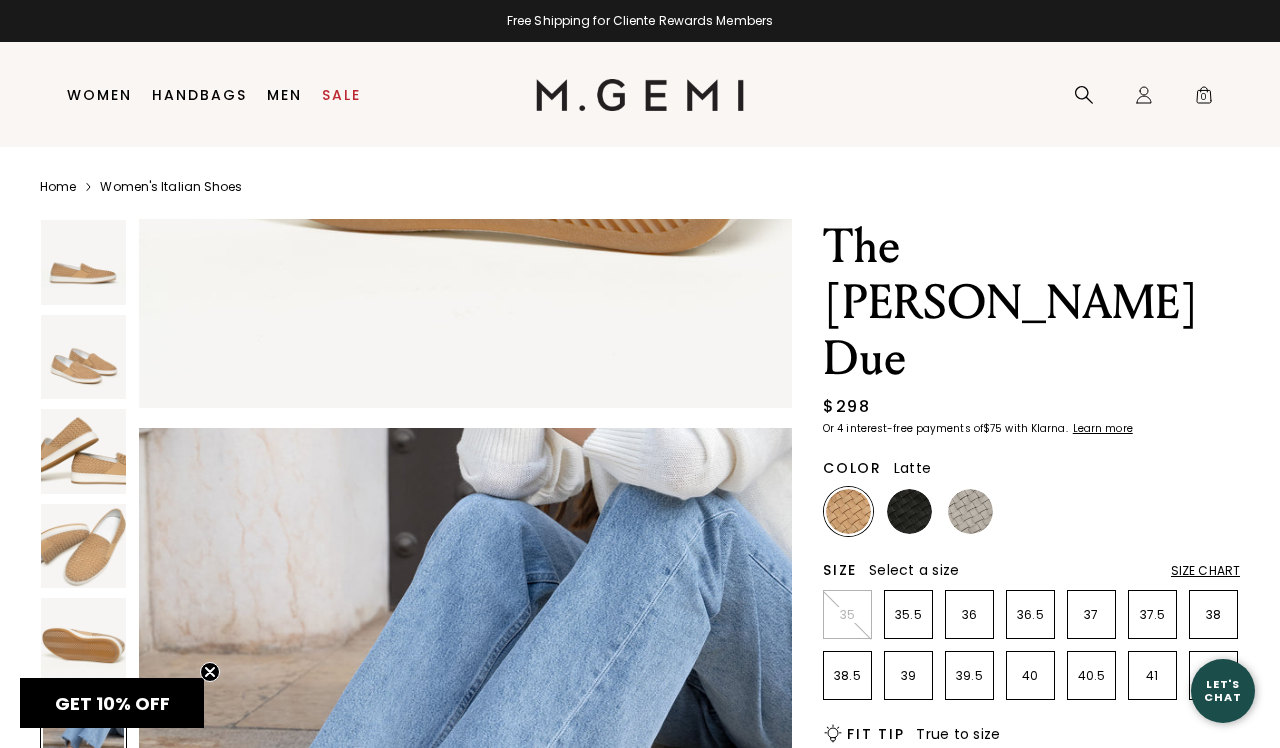 click at bounding box center (640, 4077) 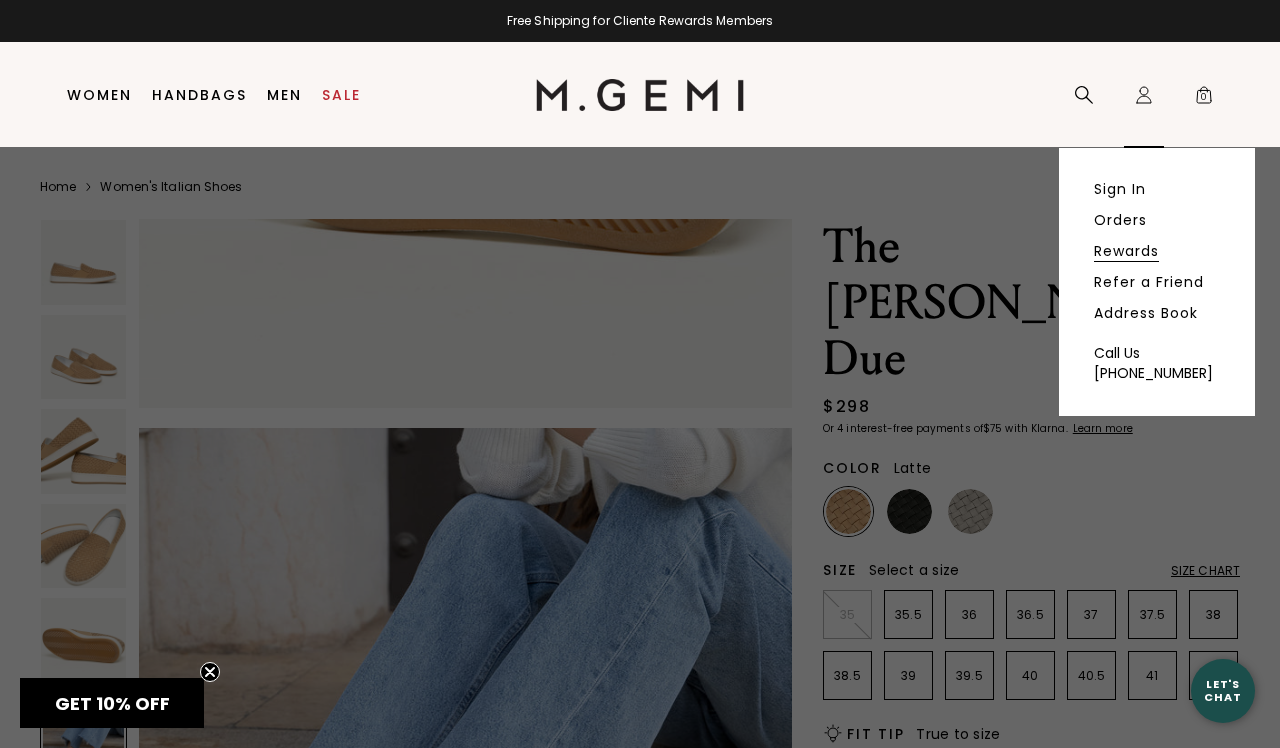 click on "Rewards" at bounding box center [1126, 251] 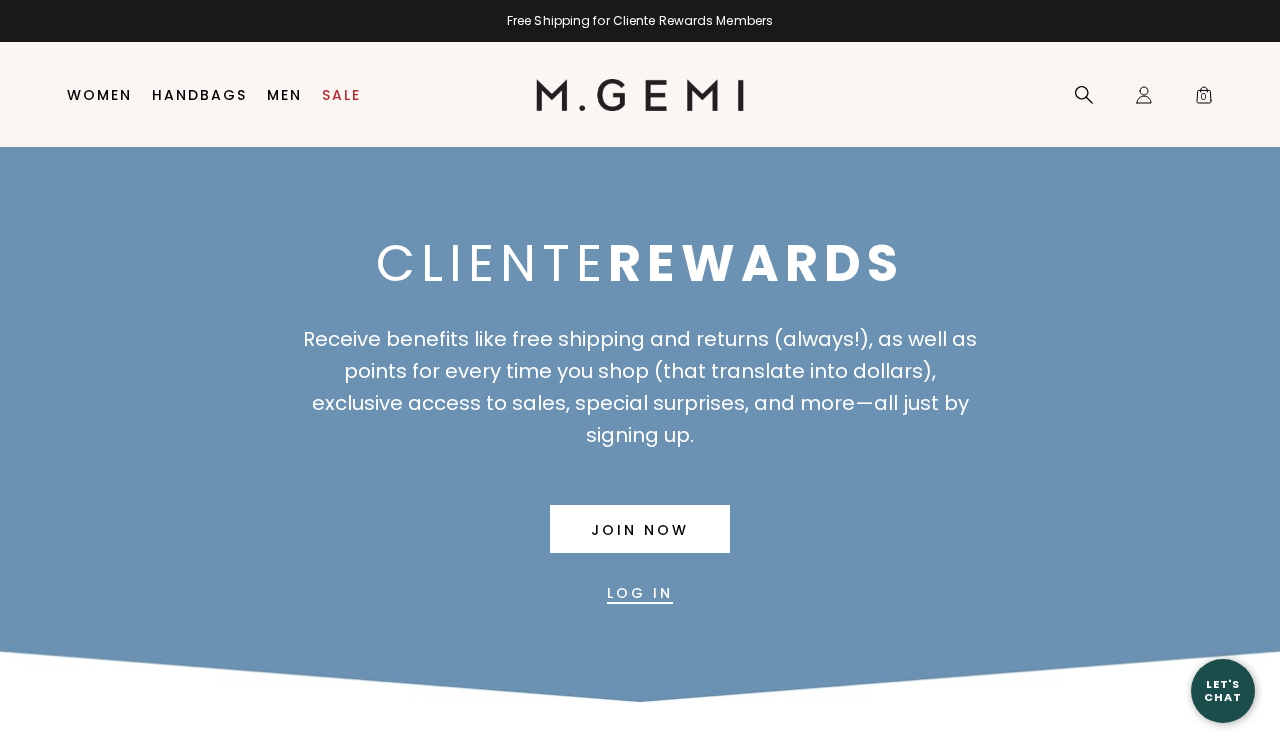 scroll, scrollTop: 0, scrollLeft: 0, axis: both 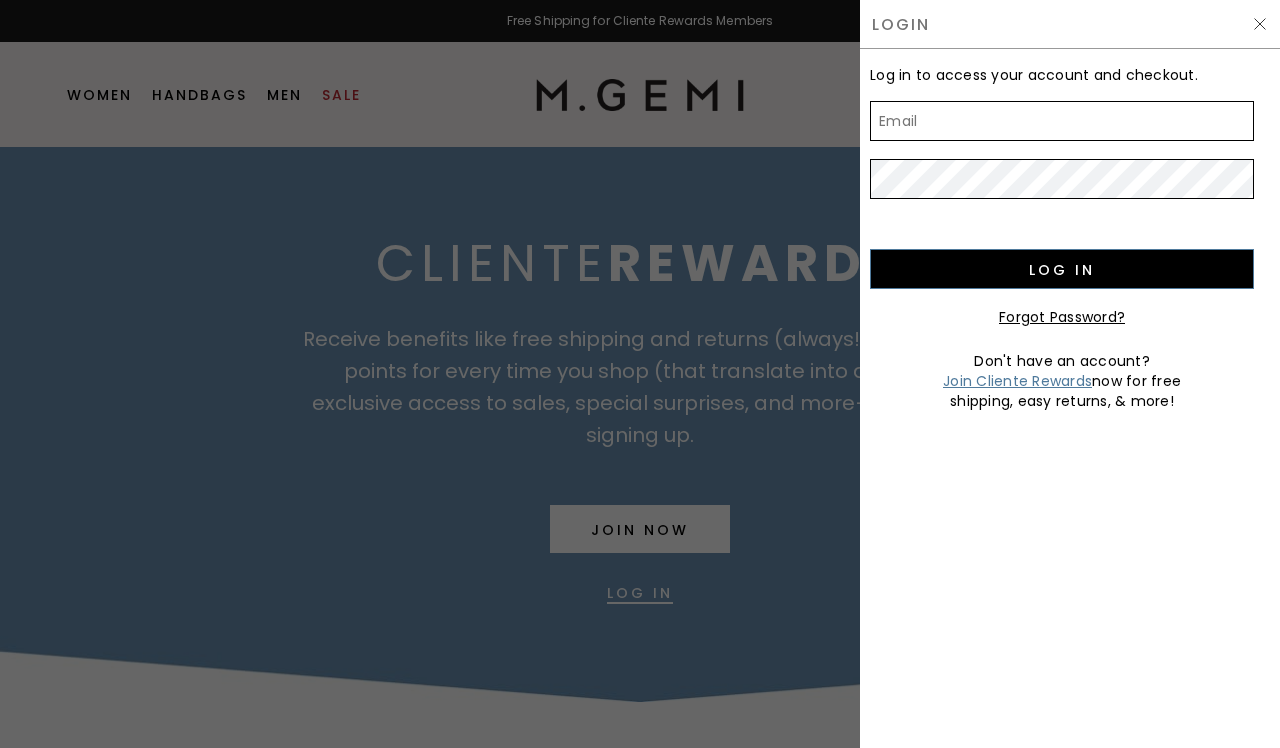 type on "adeleholmes@yahoo.com" 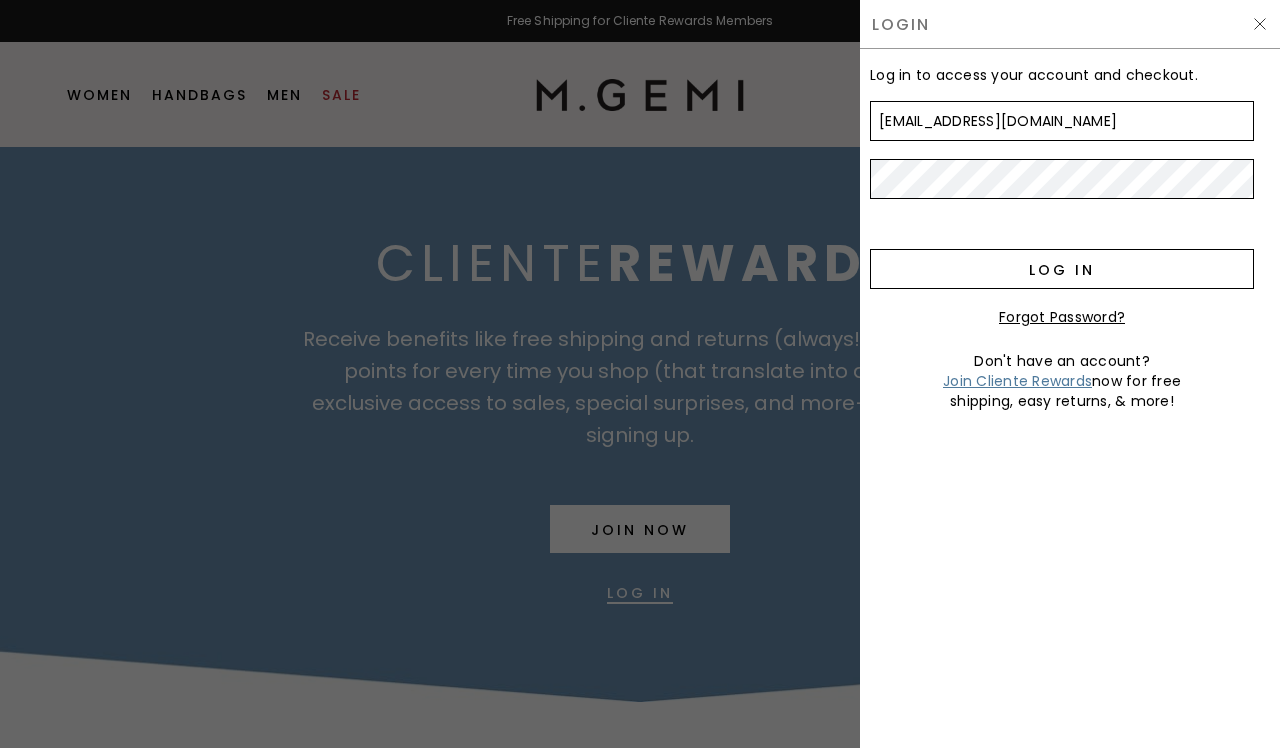 click on "Log in" at bounding box center [1062, 269] 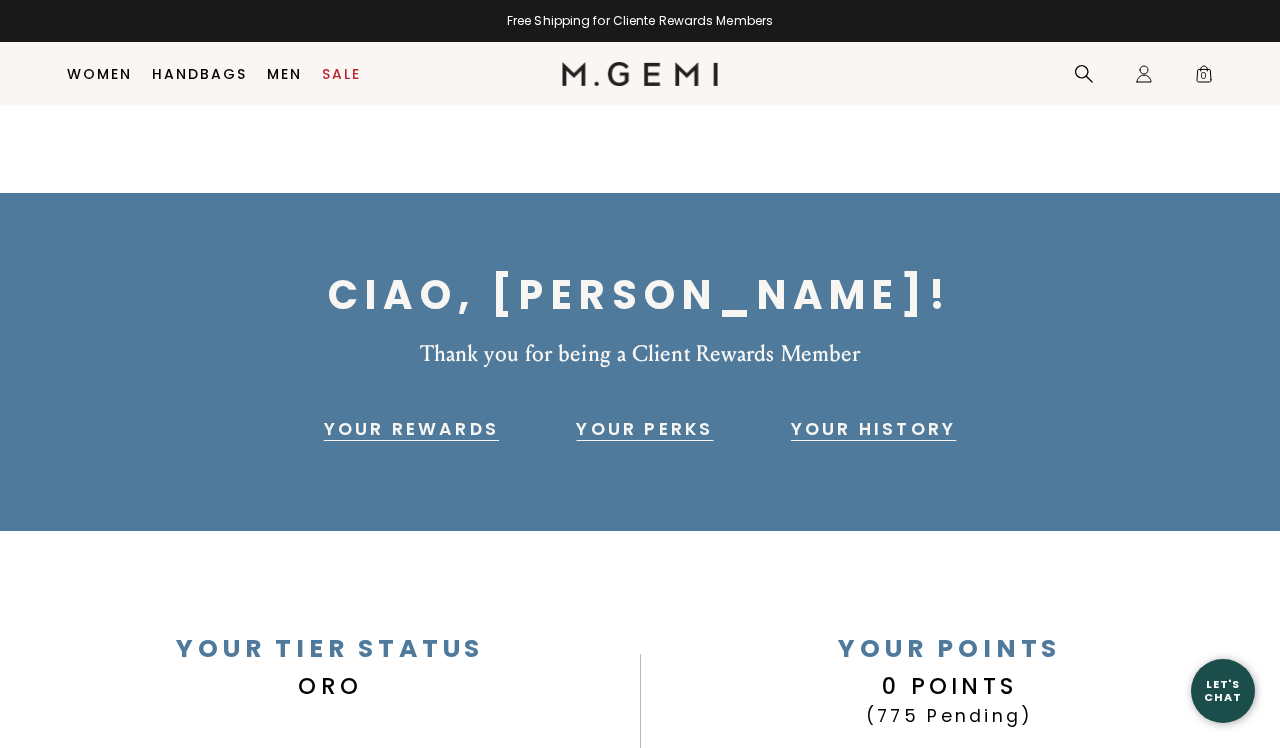 scroll, scrollTop: 366, scrollLeft: 0, axis: vertical 